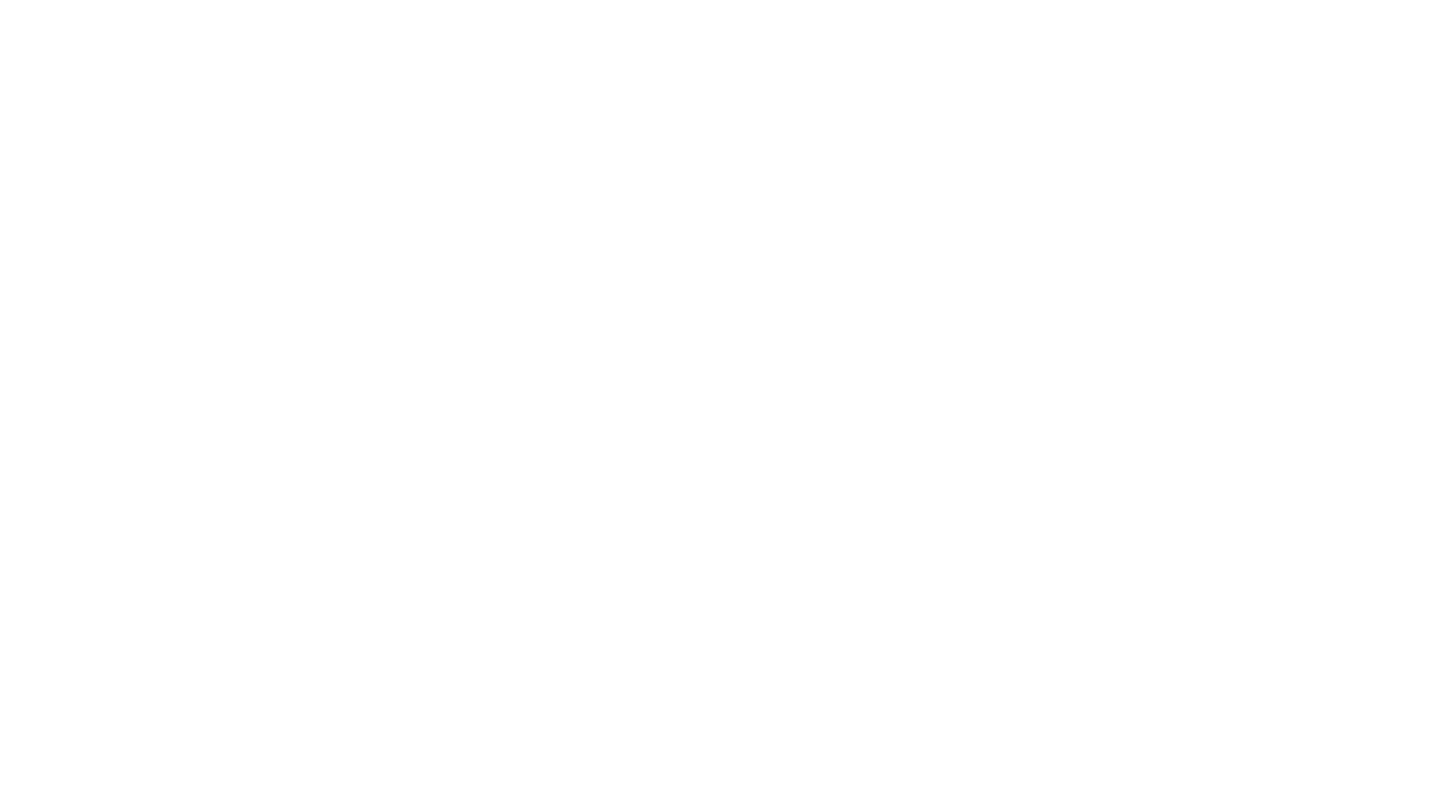 scroll, scrollTop: 0, scrollLeft: 0, axis: both 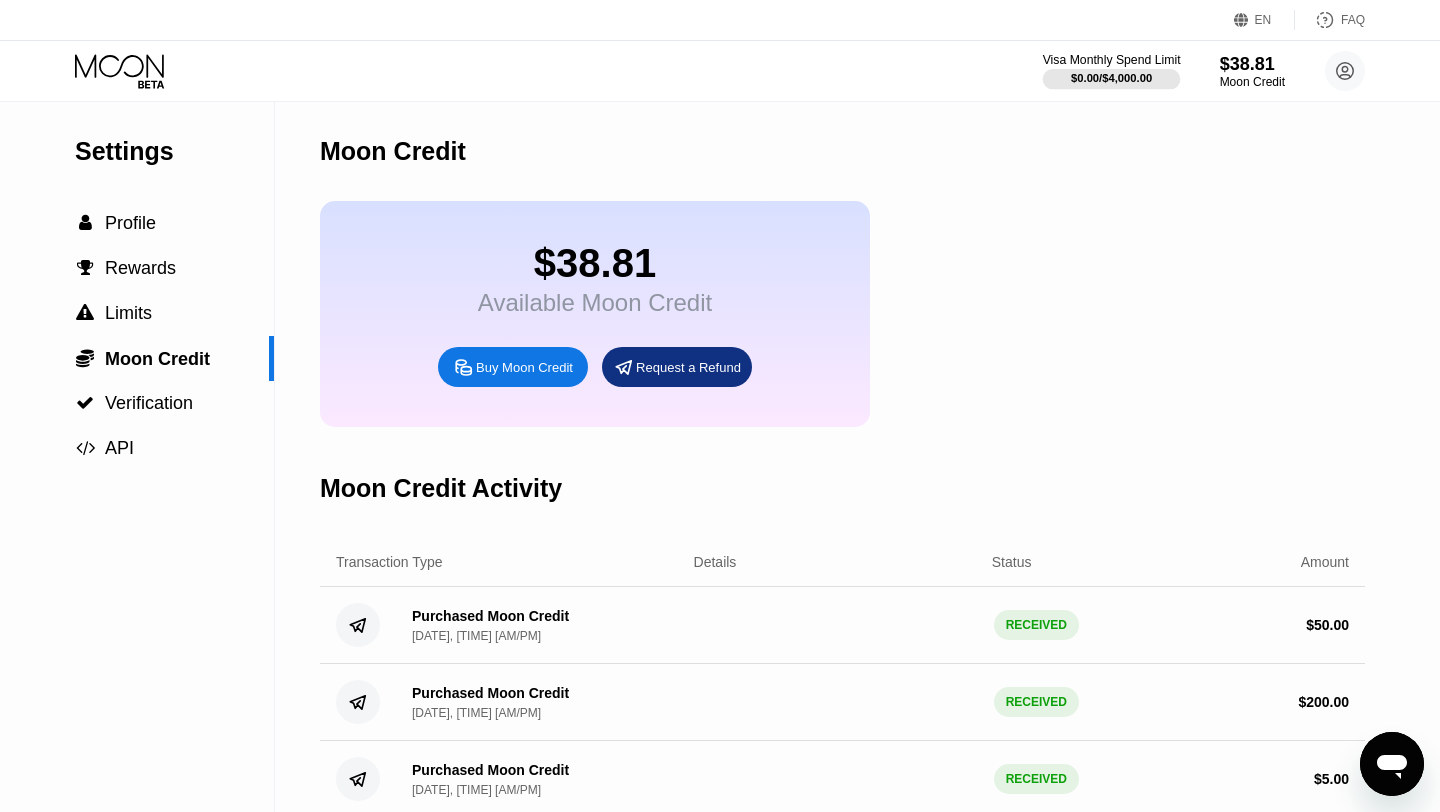 click on "Visa Monthly Spend Limit" at bounding box center (1112, 60) 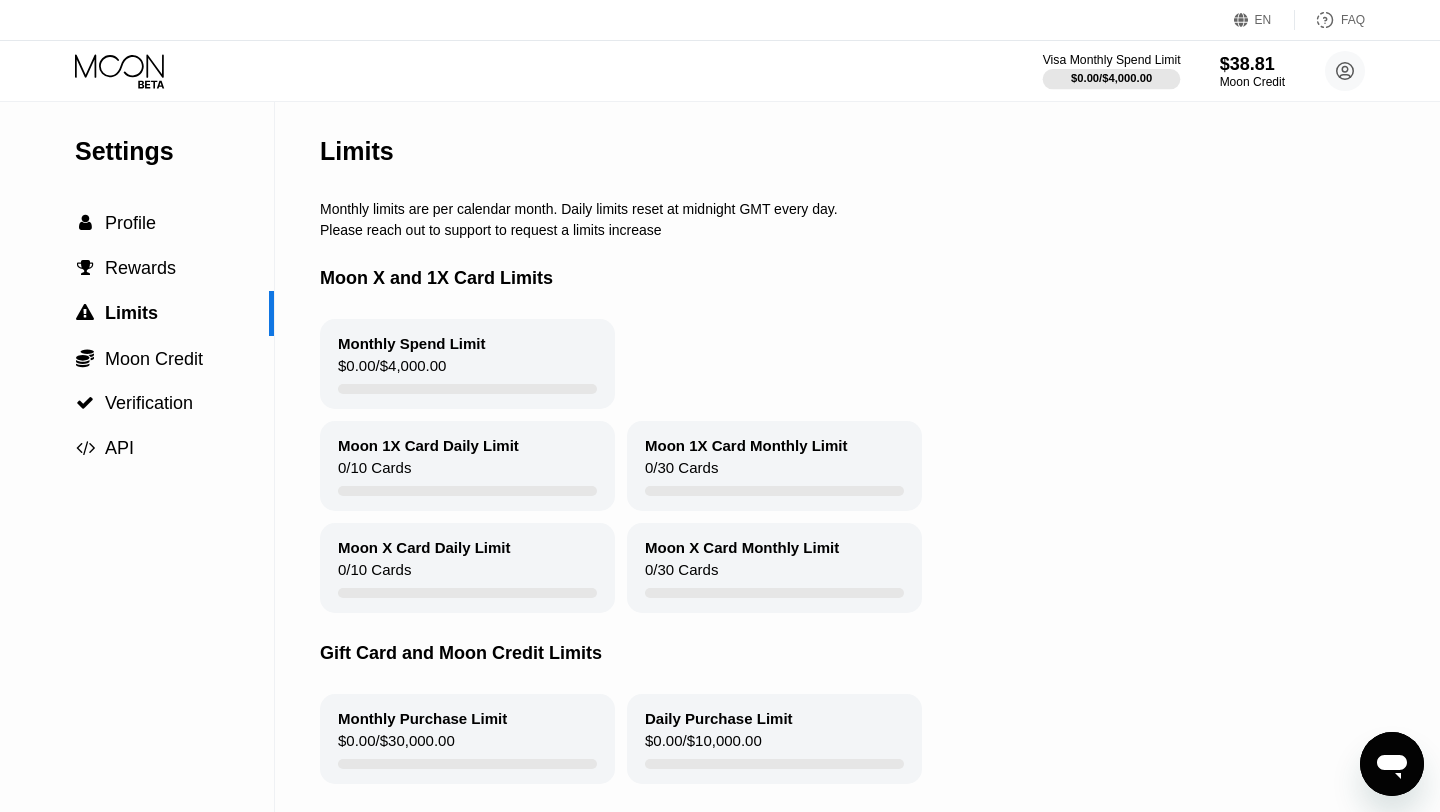 click on "Visa Monthly Spend Limit" at bounding box center (1112, 60) 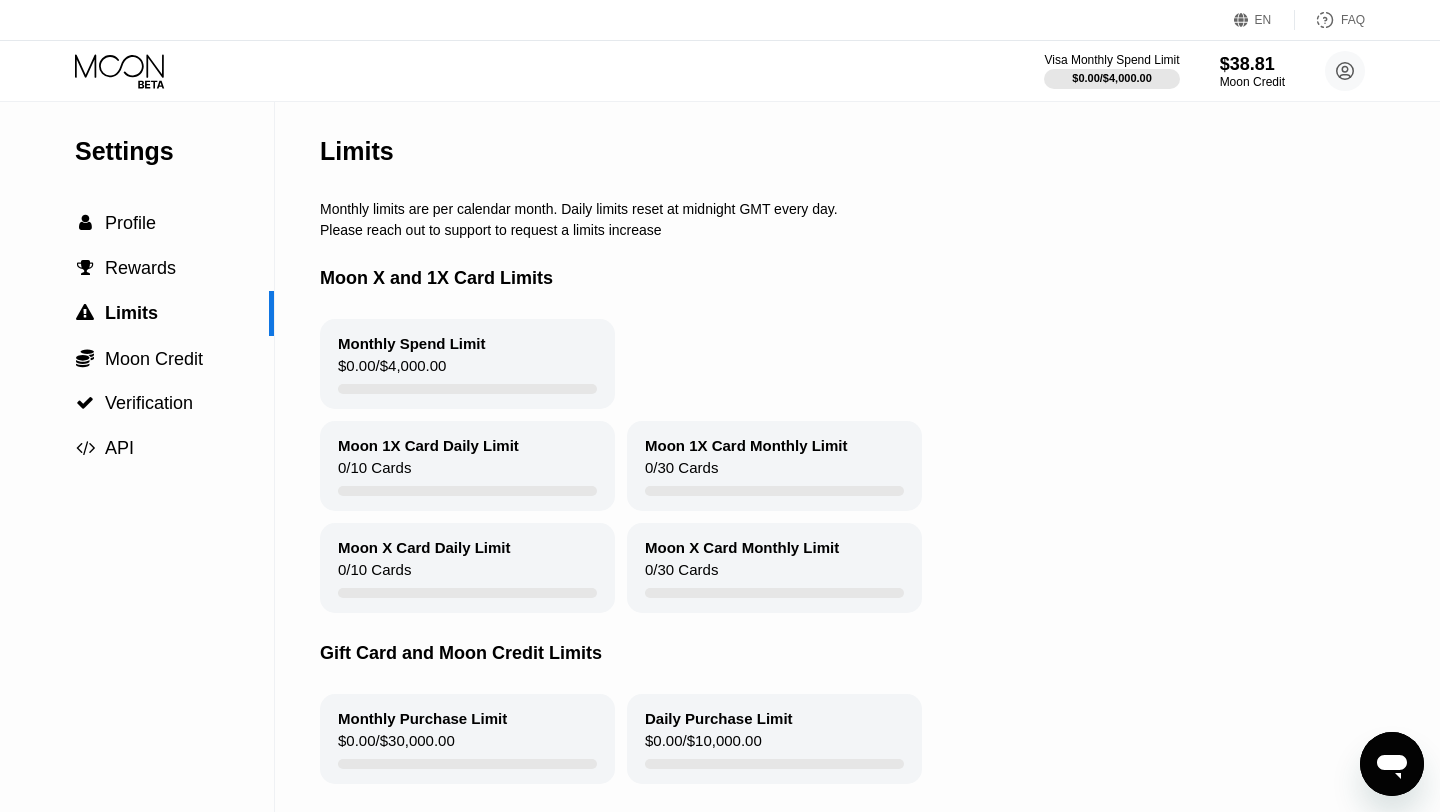 click on "Visa Monthly Spend Limit $0.00 / $4,000.00 $38.81 Moon Credit tanjabachle@gmail.com  Home Settings Support Careers About Us Log out Privacy policy Terms" at bounding box center [1204, 71] 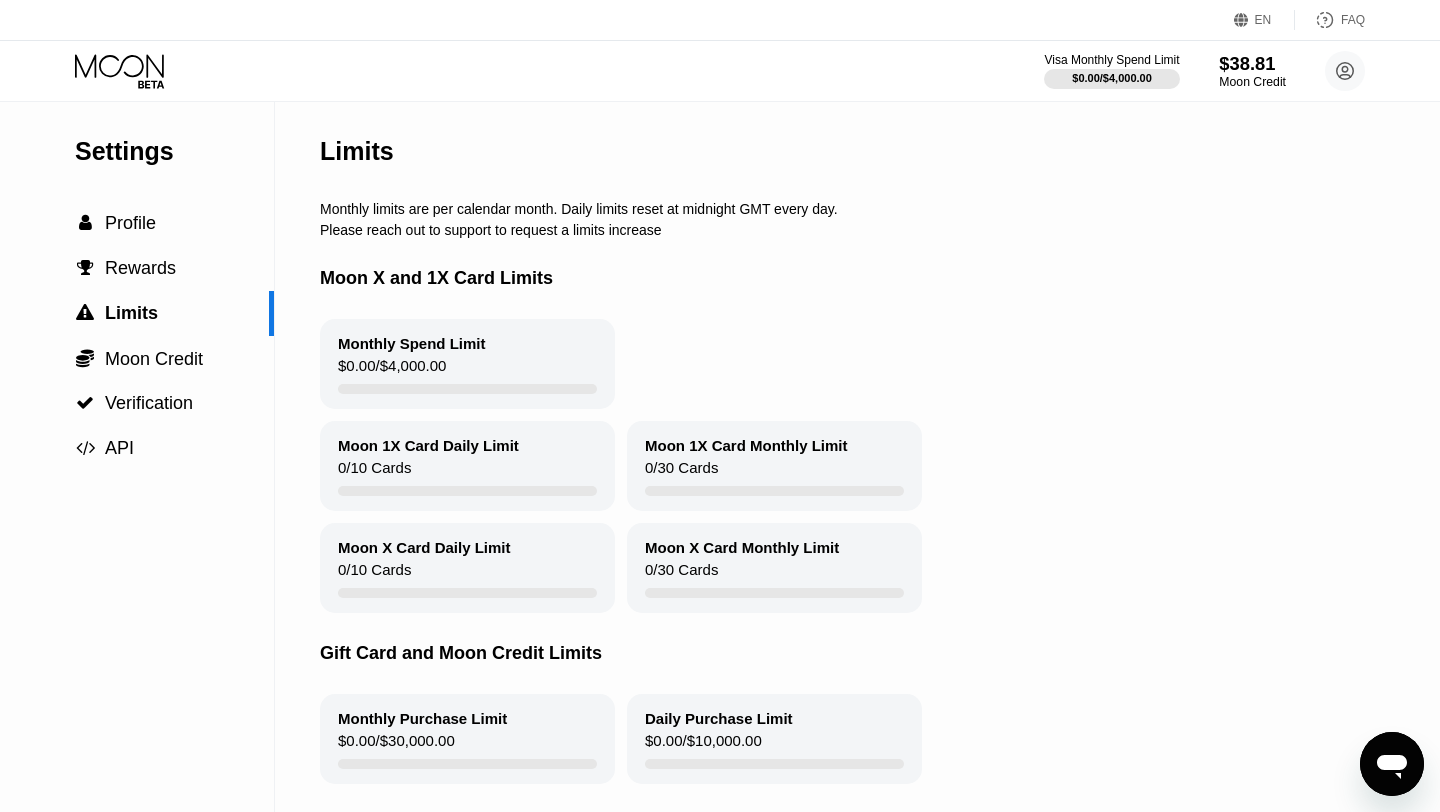click on "$38.81" at bounding box center (1252, 63) 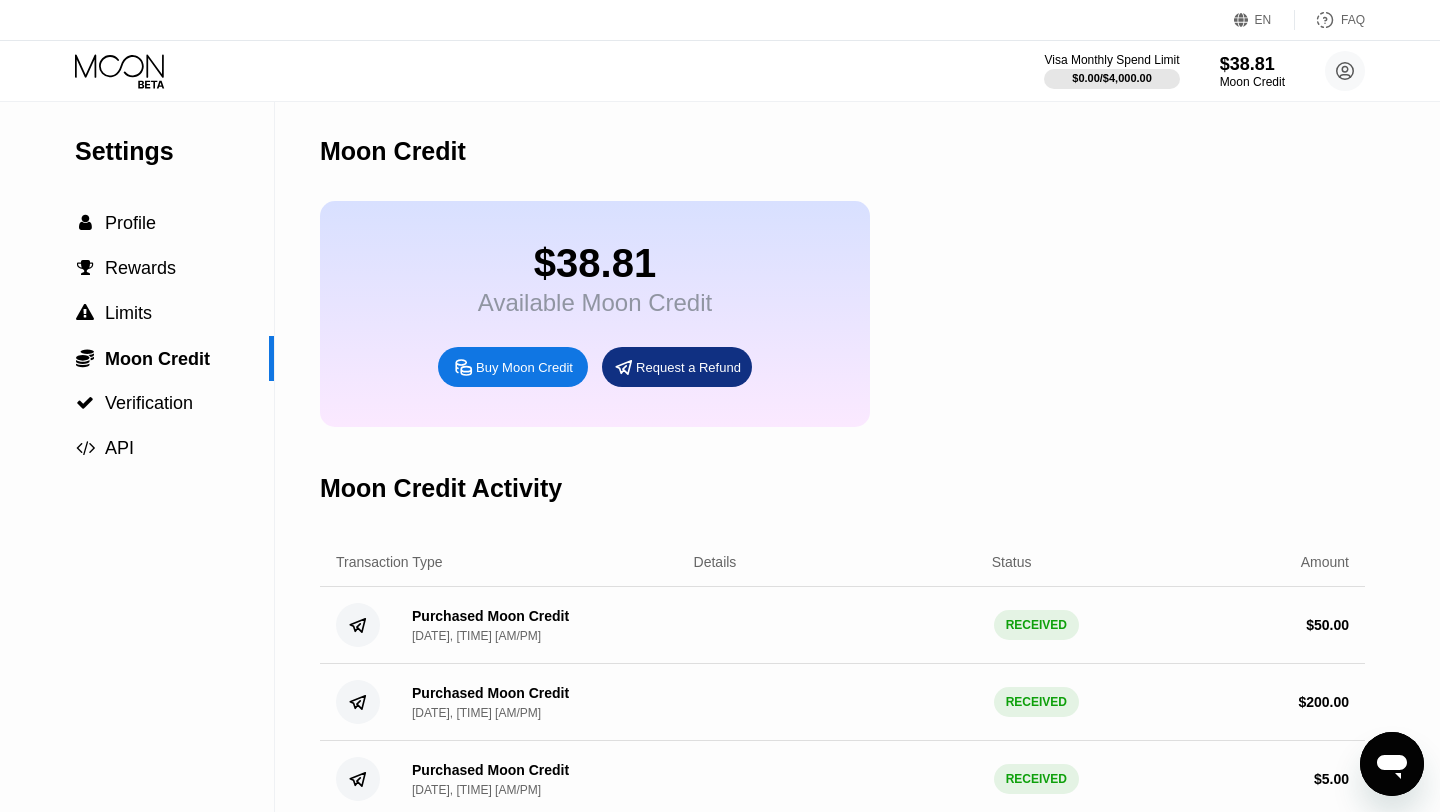 click on "Buy Moon Credit" at bounding box center (513, 367) 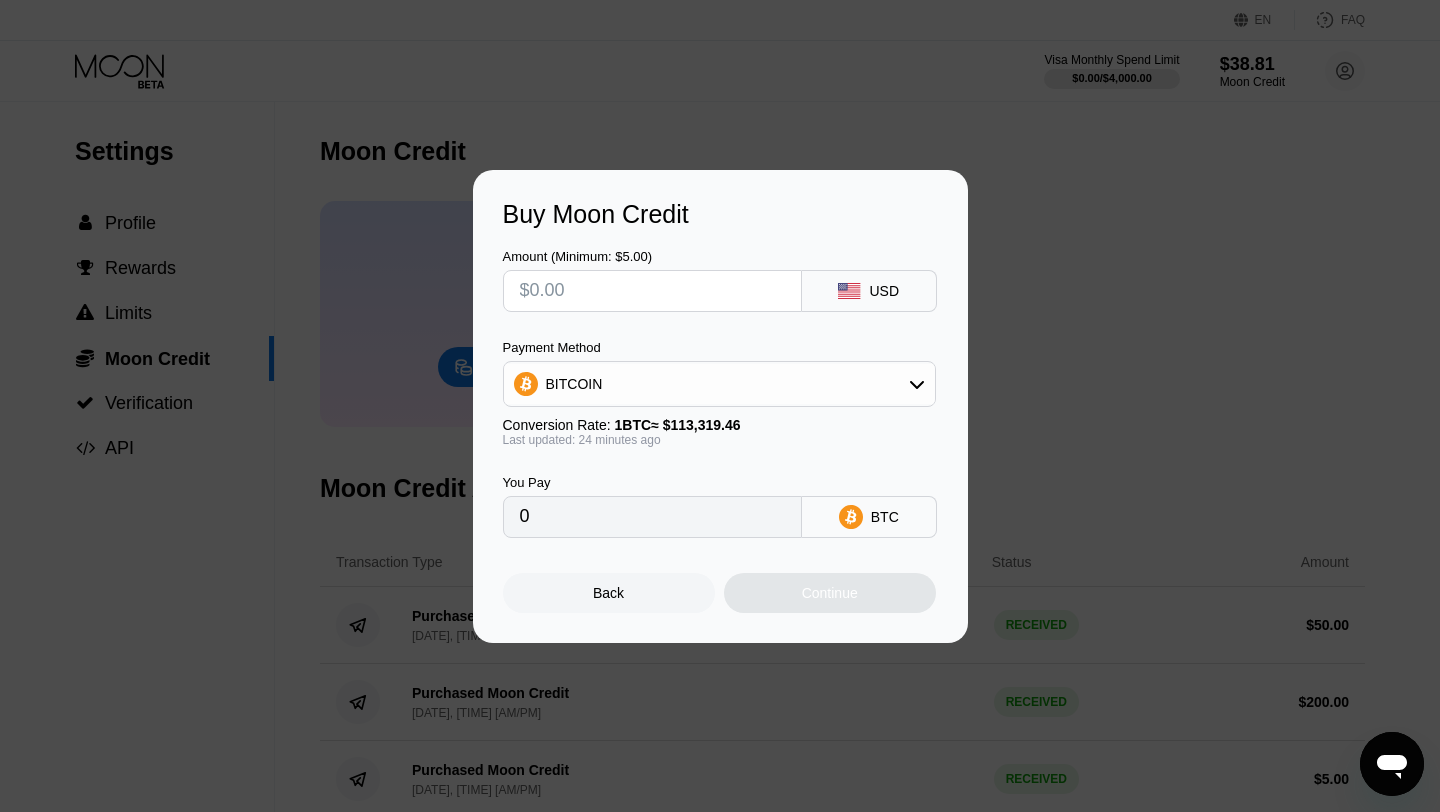 click at bounding box center [652, 291] 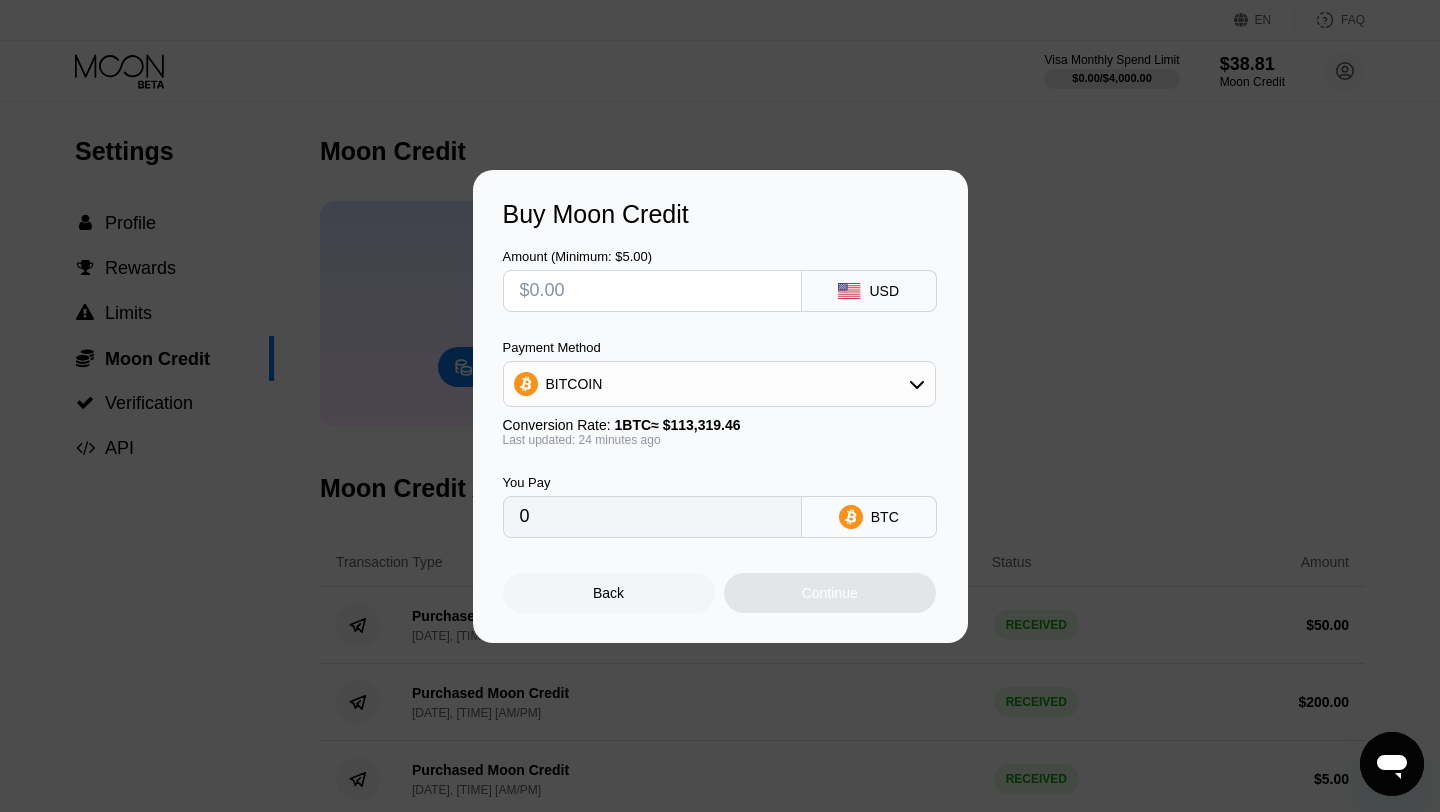 type on "$5" 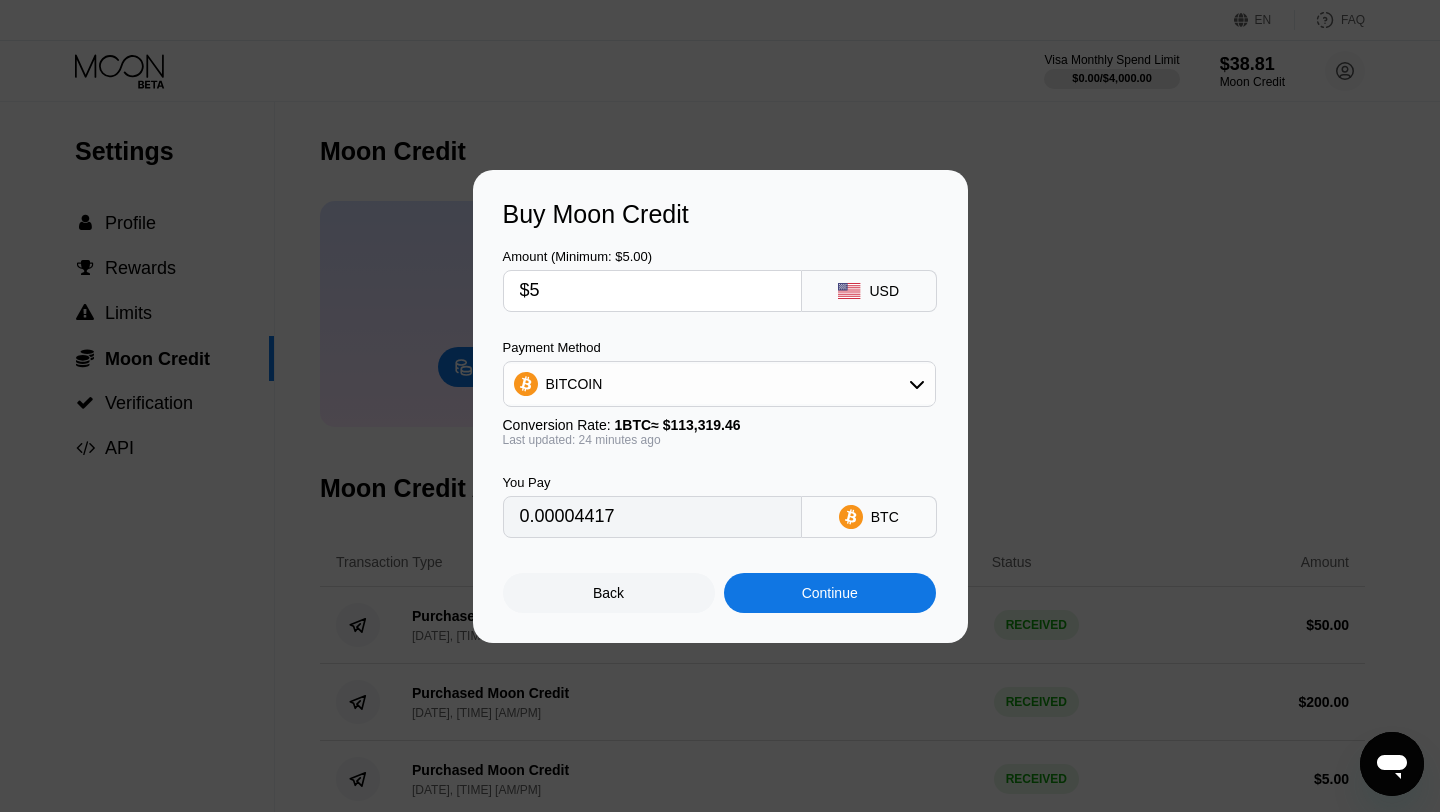 type on "0.00004417" 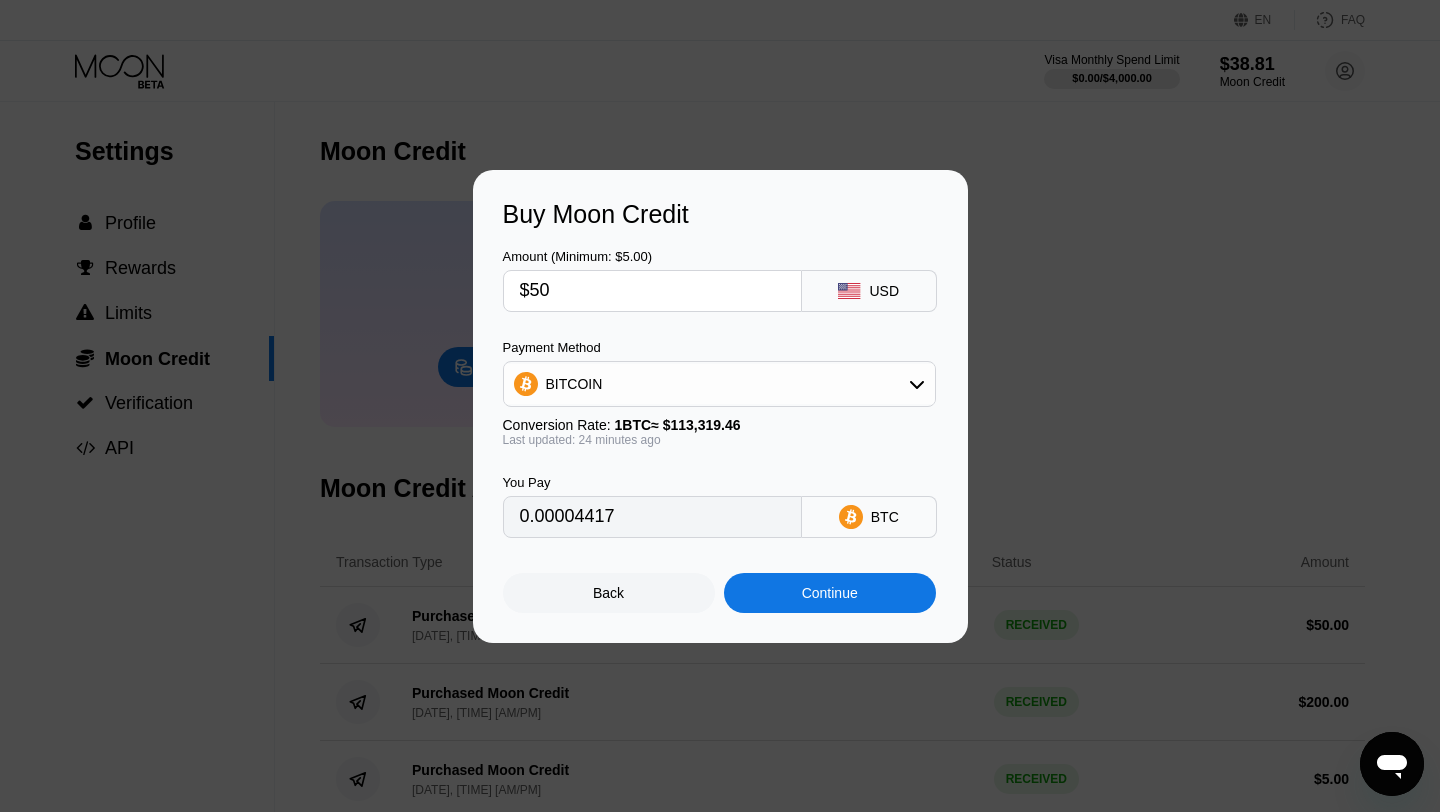 type on "0.00044169" 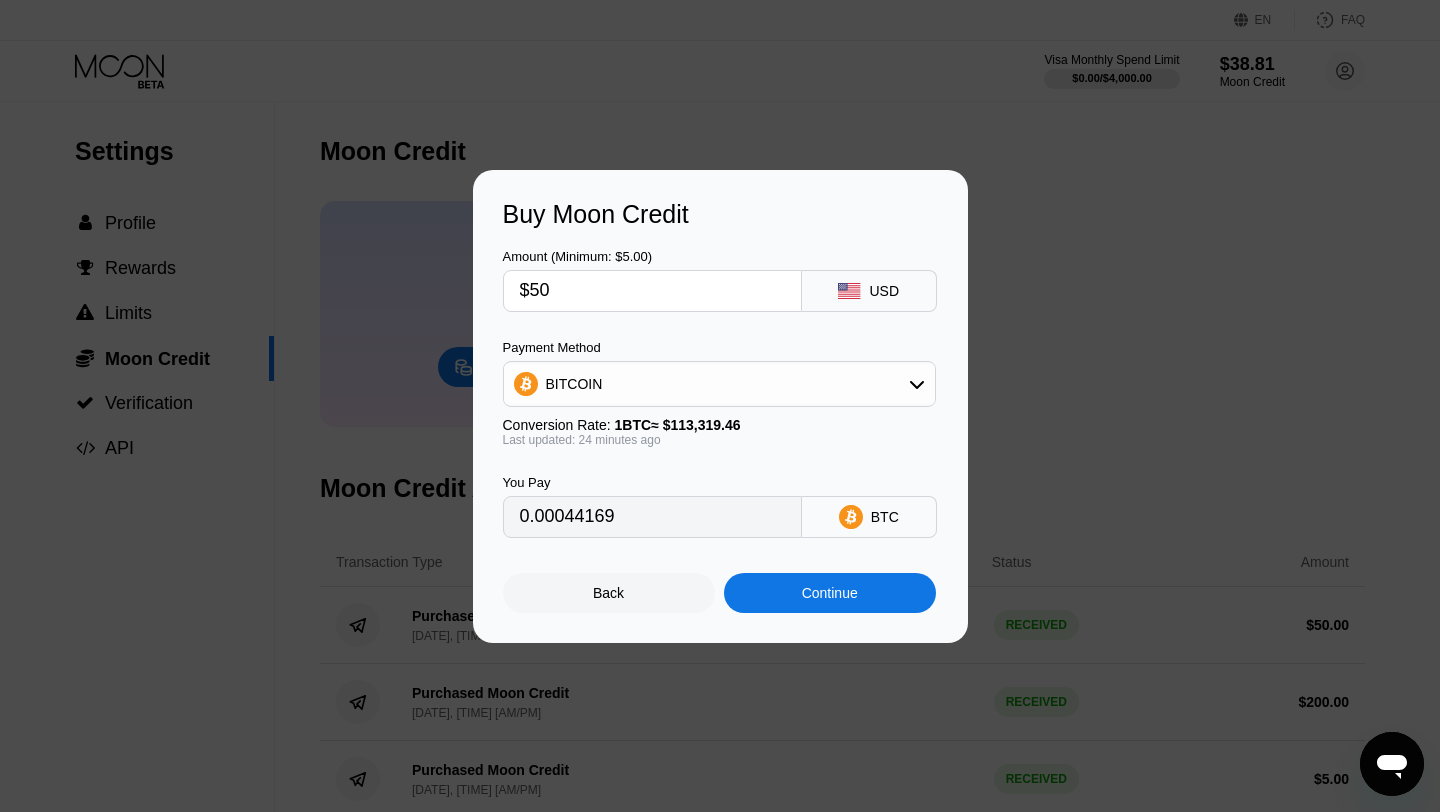 type on "$50" 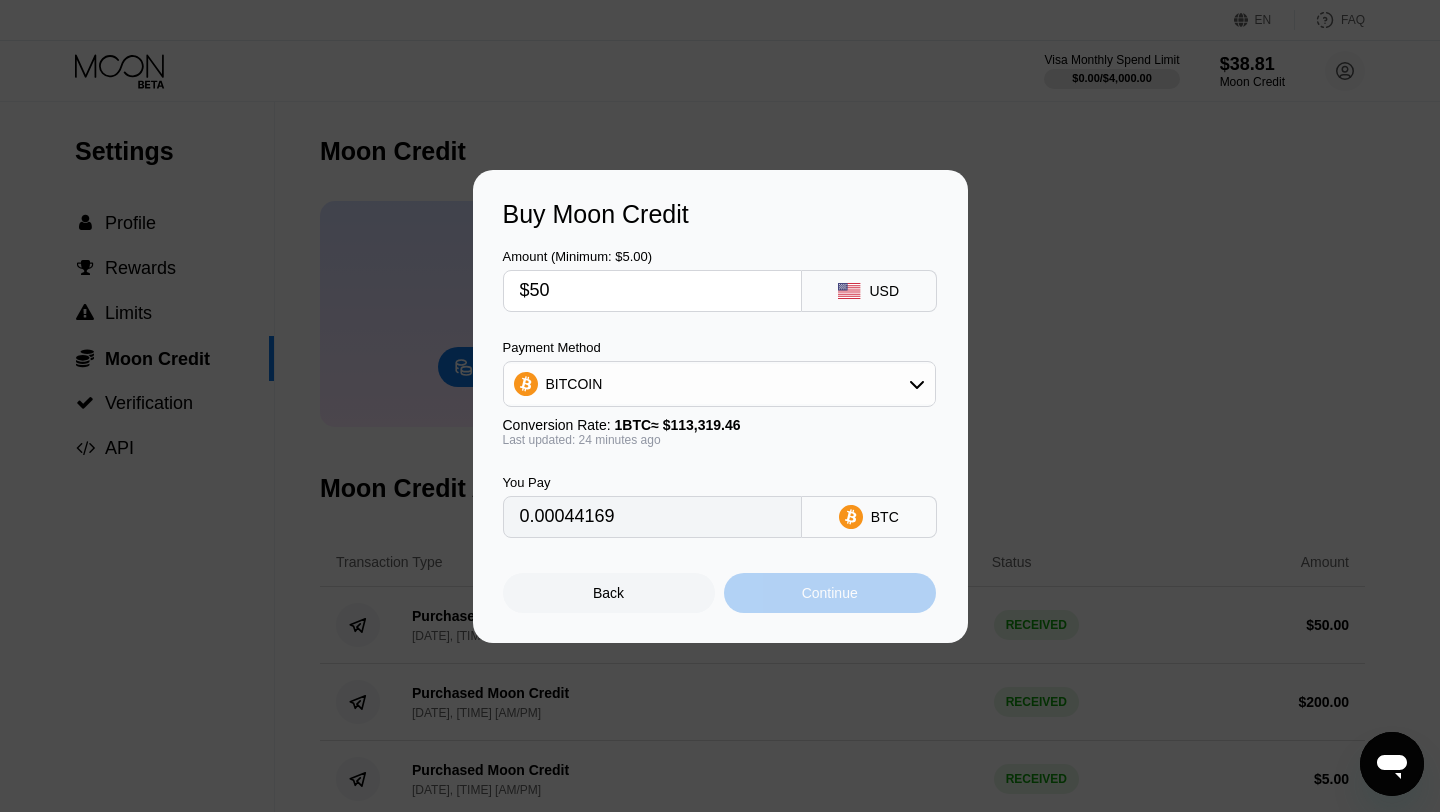 click on "Continue" at bounding box center (830, 593) 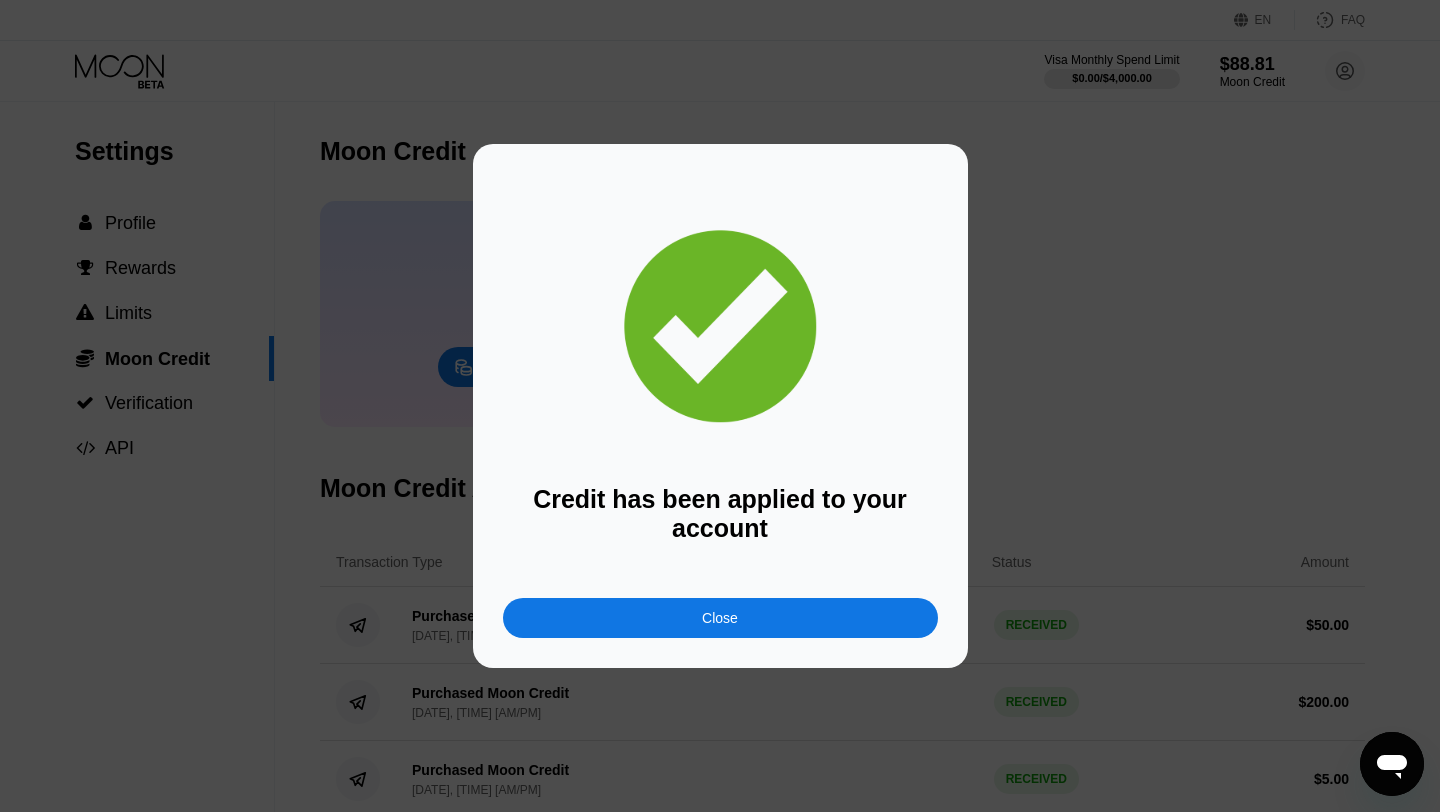 click on "Close" at bounding box center (720, 618) 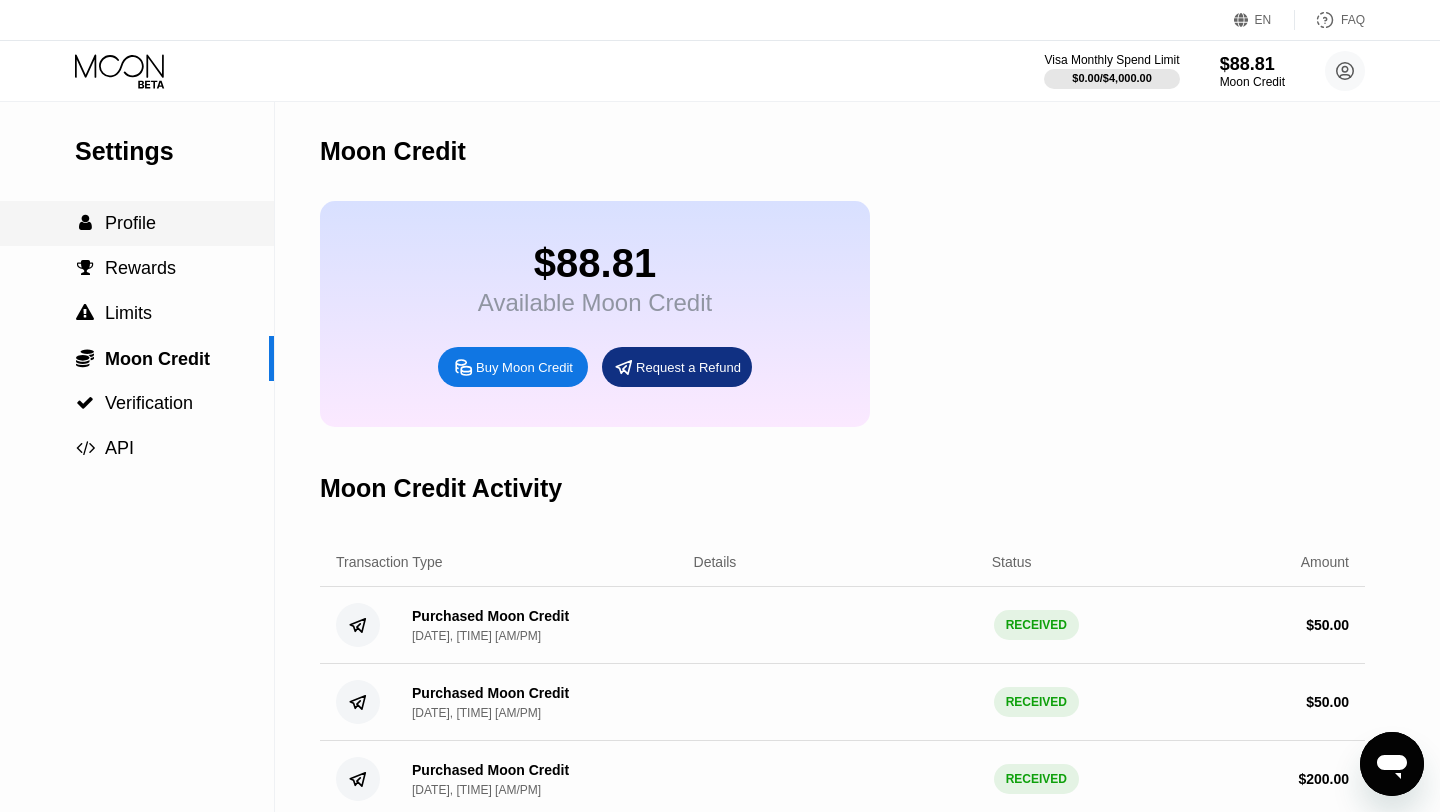 click on "Profile" at bounding box center [130, 223] 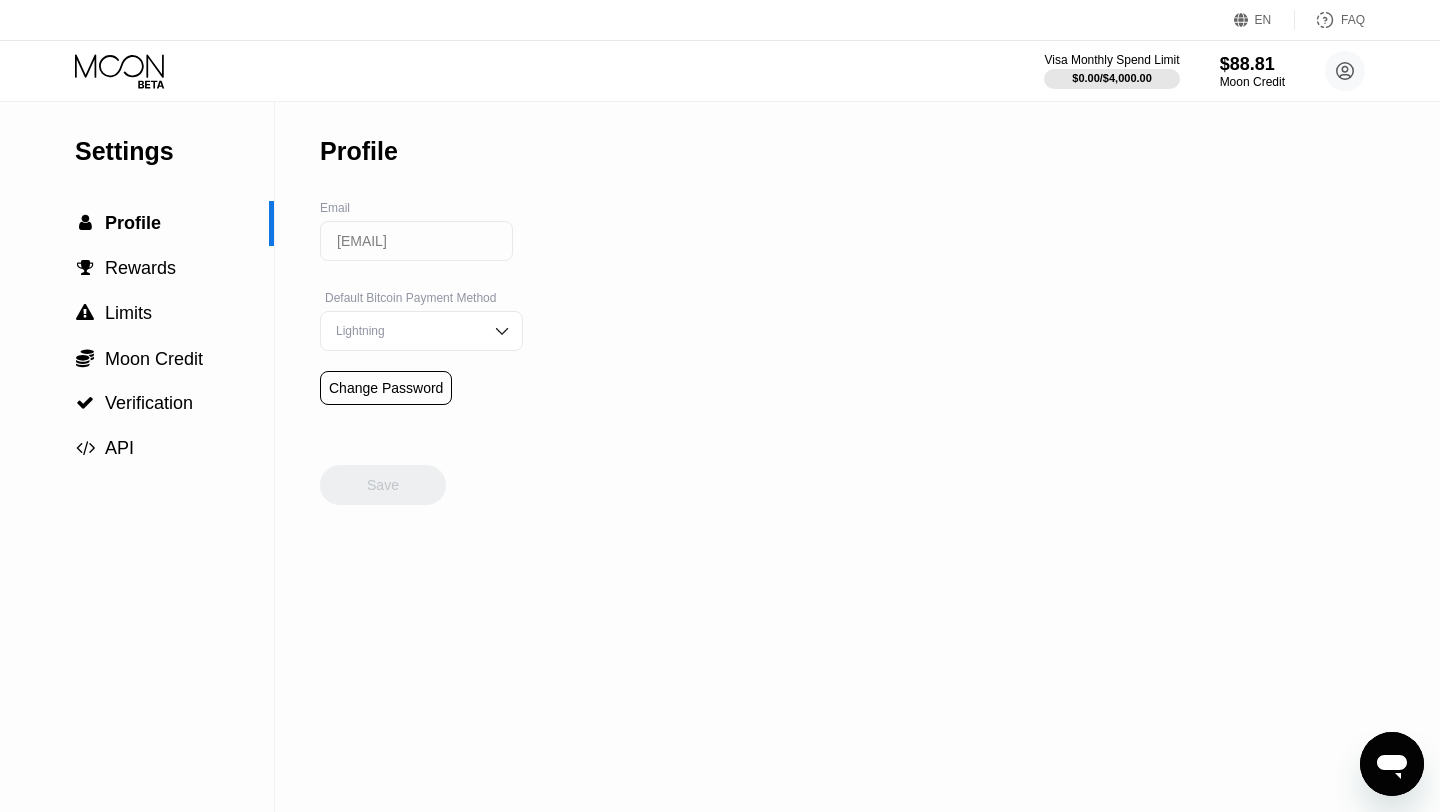 click on "Profile" at bounding box center [359, 151] 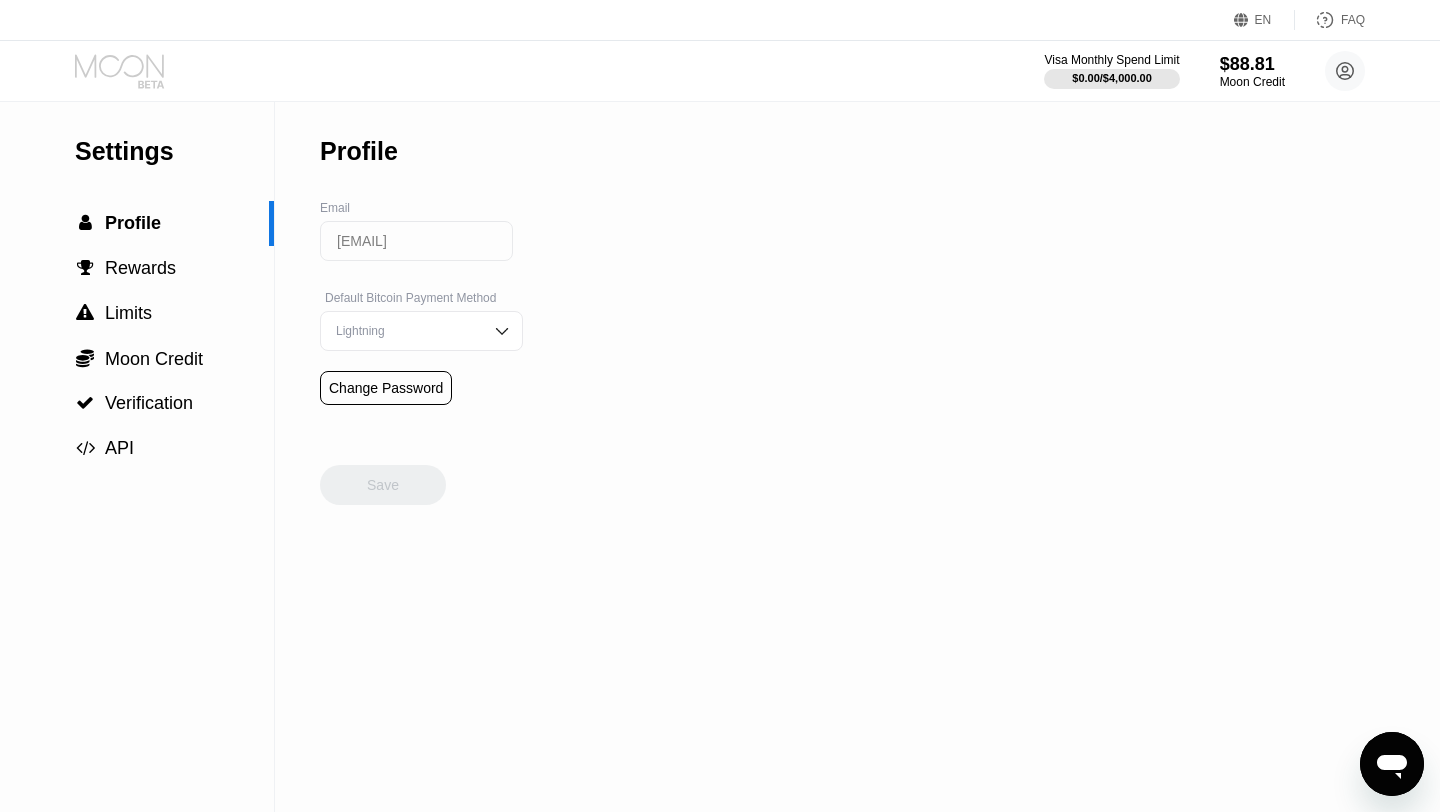 click 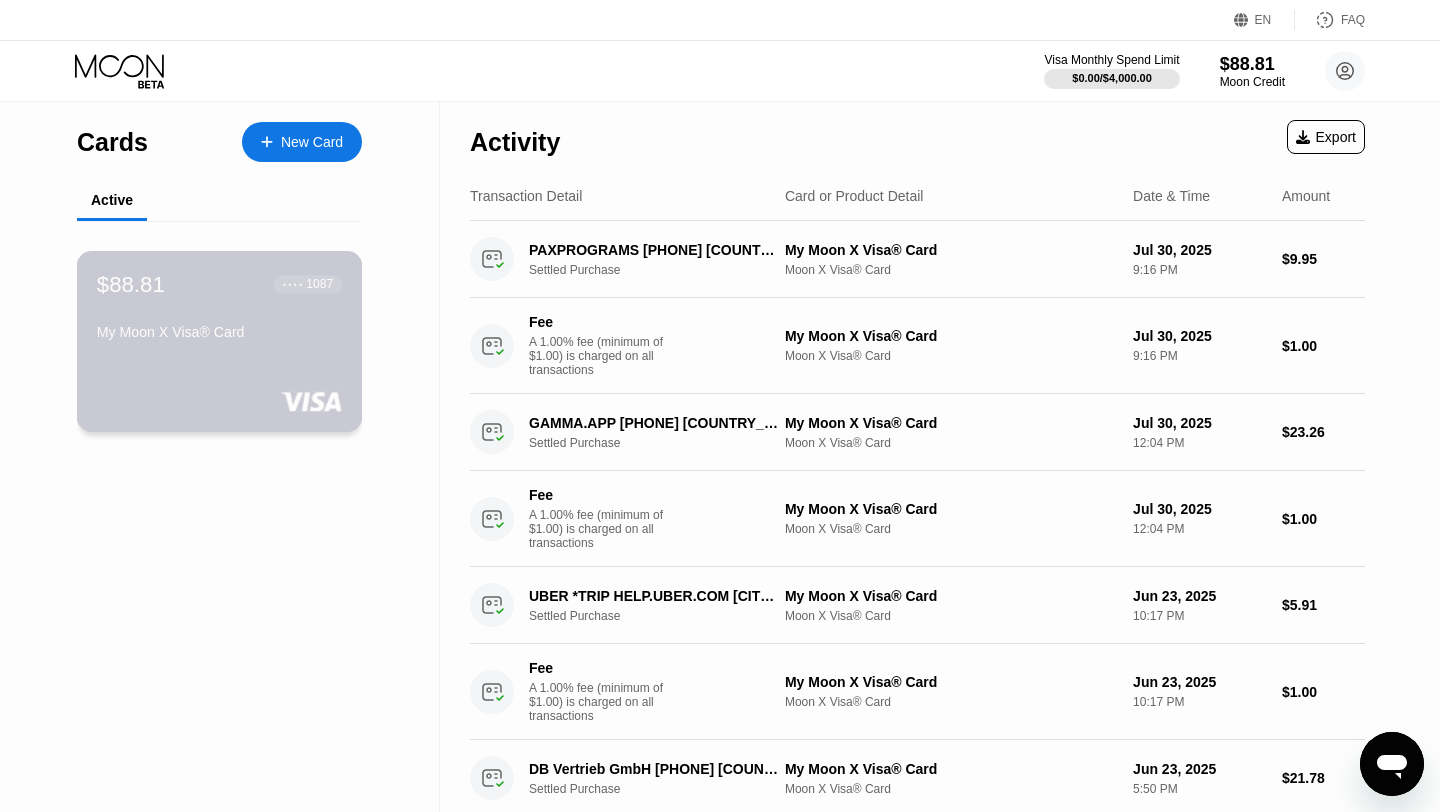 click on "$88.81 ● ● ● ● 1087 My Moon X Visa® Card" at bounding box center (219, 309) 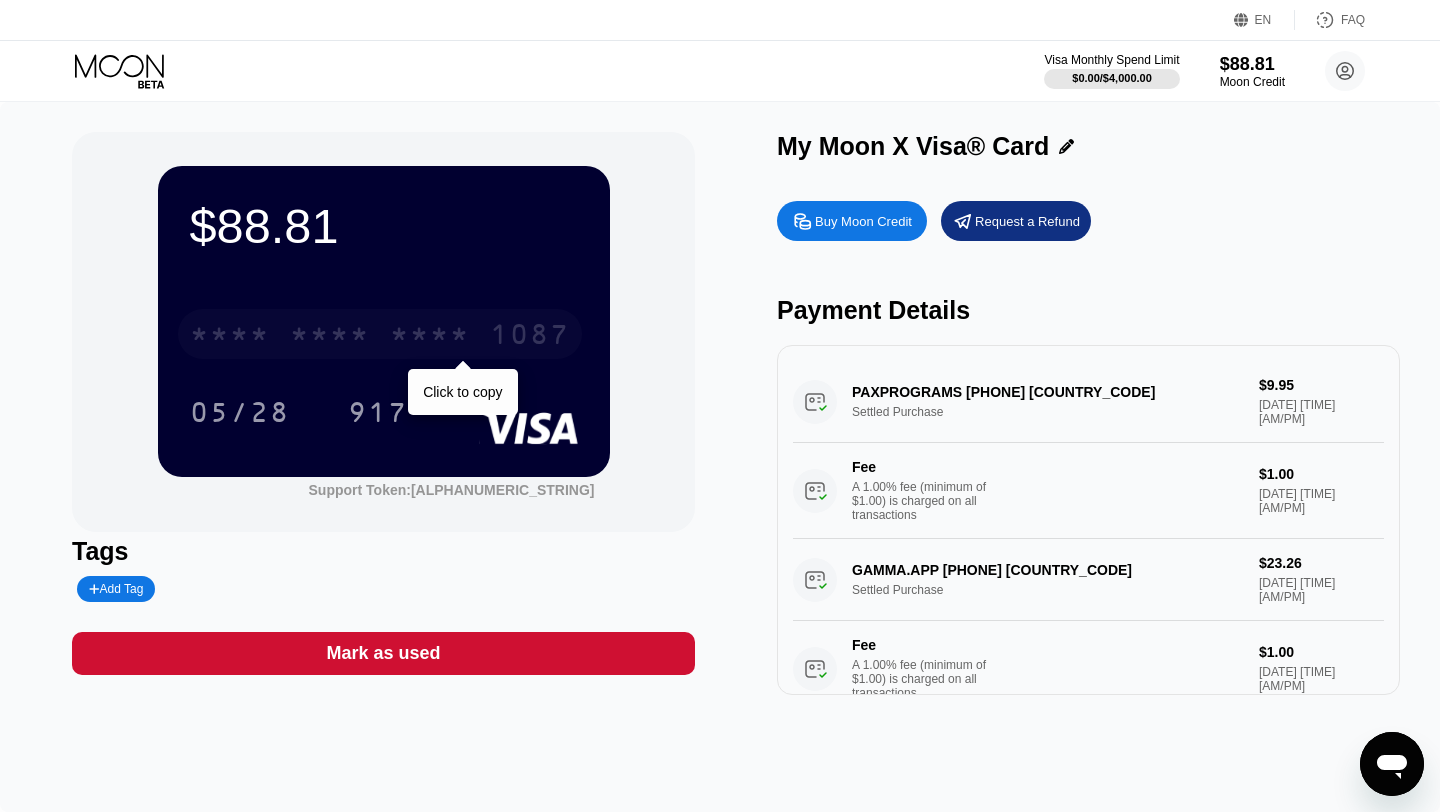 click on "1087" at bounding box center [530, 337] 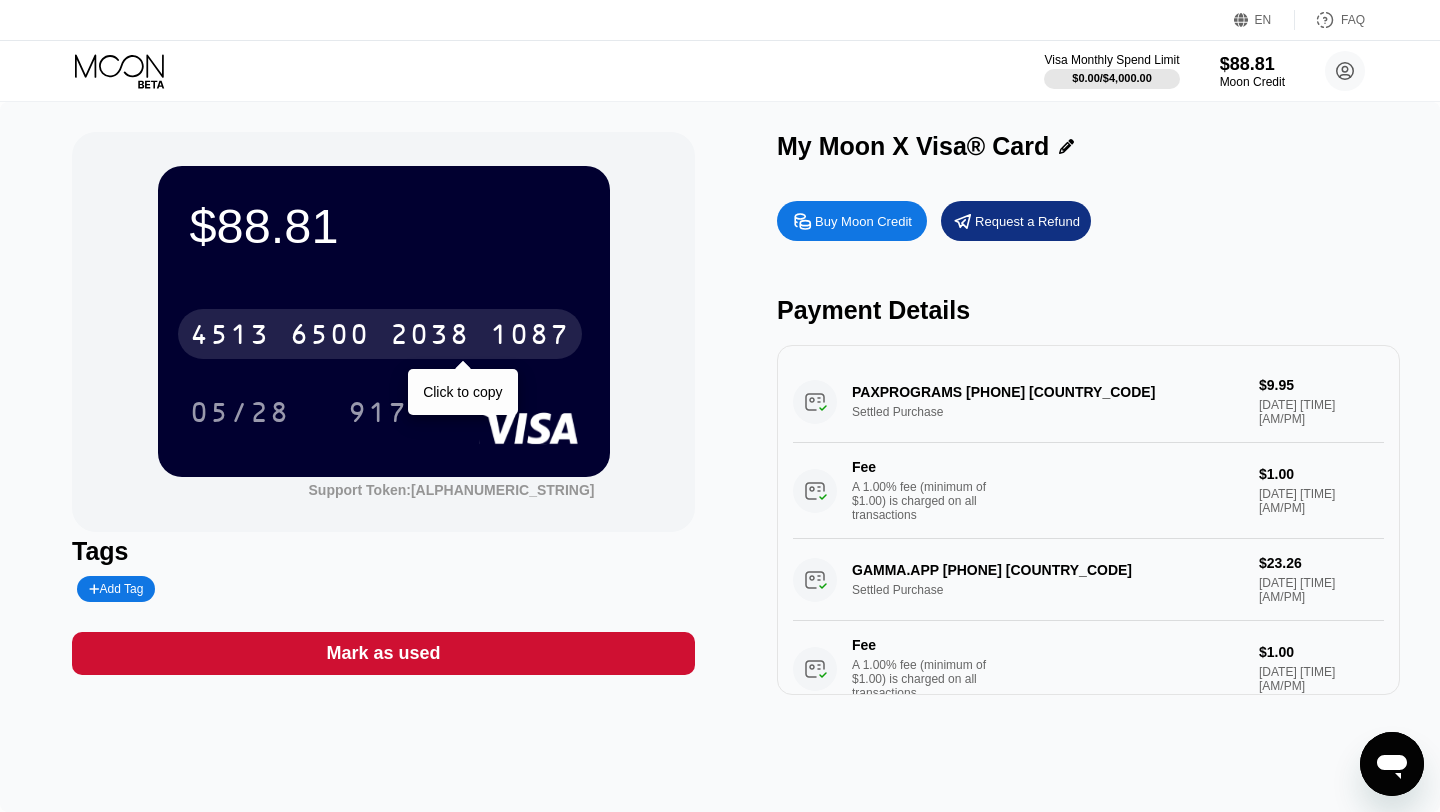 click on "2038" at bounding box center [430, 337] 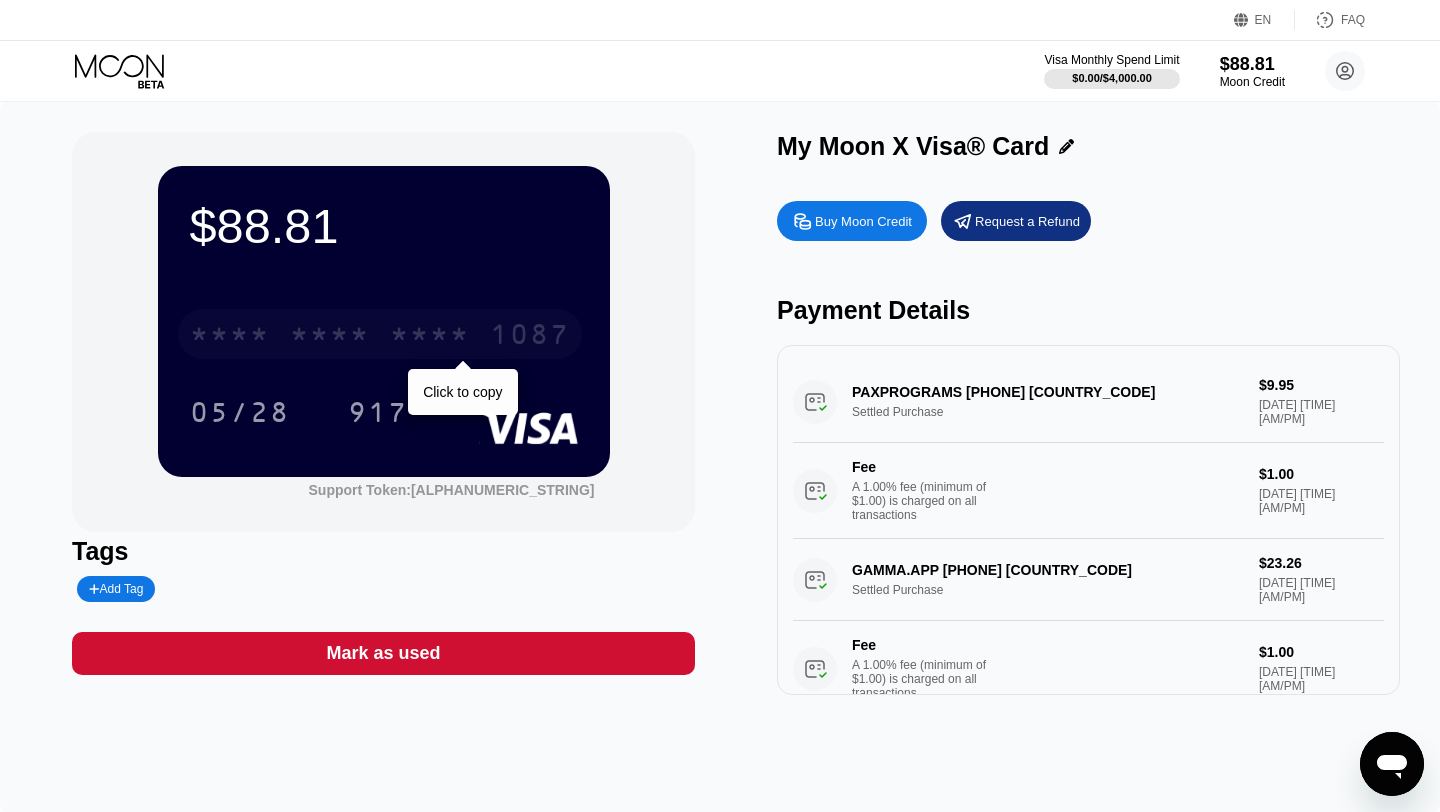 click on "* * * * * * * * * * * * [LAST 4 DIGITS]" at bounding box center [380, 334] 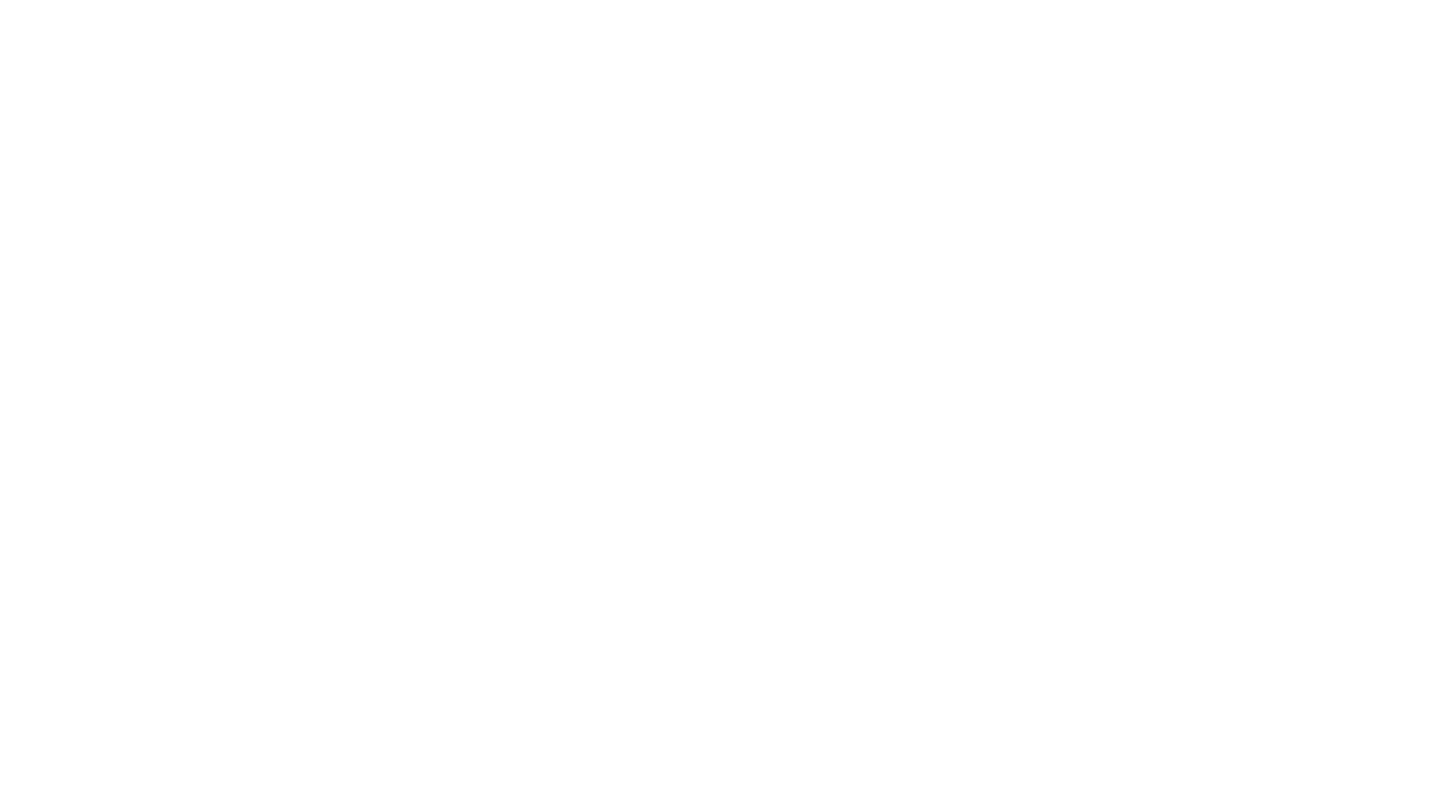 scroll, scrollTop: 0, scrollLeft: 0, axis: both 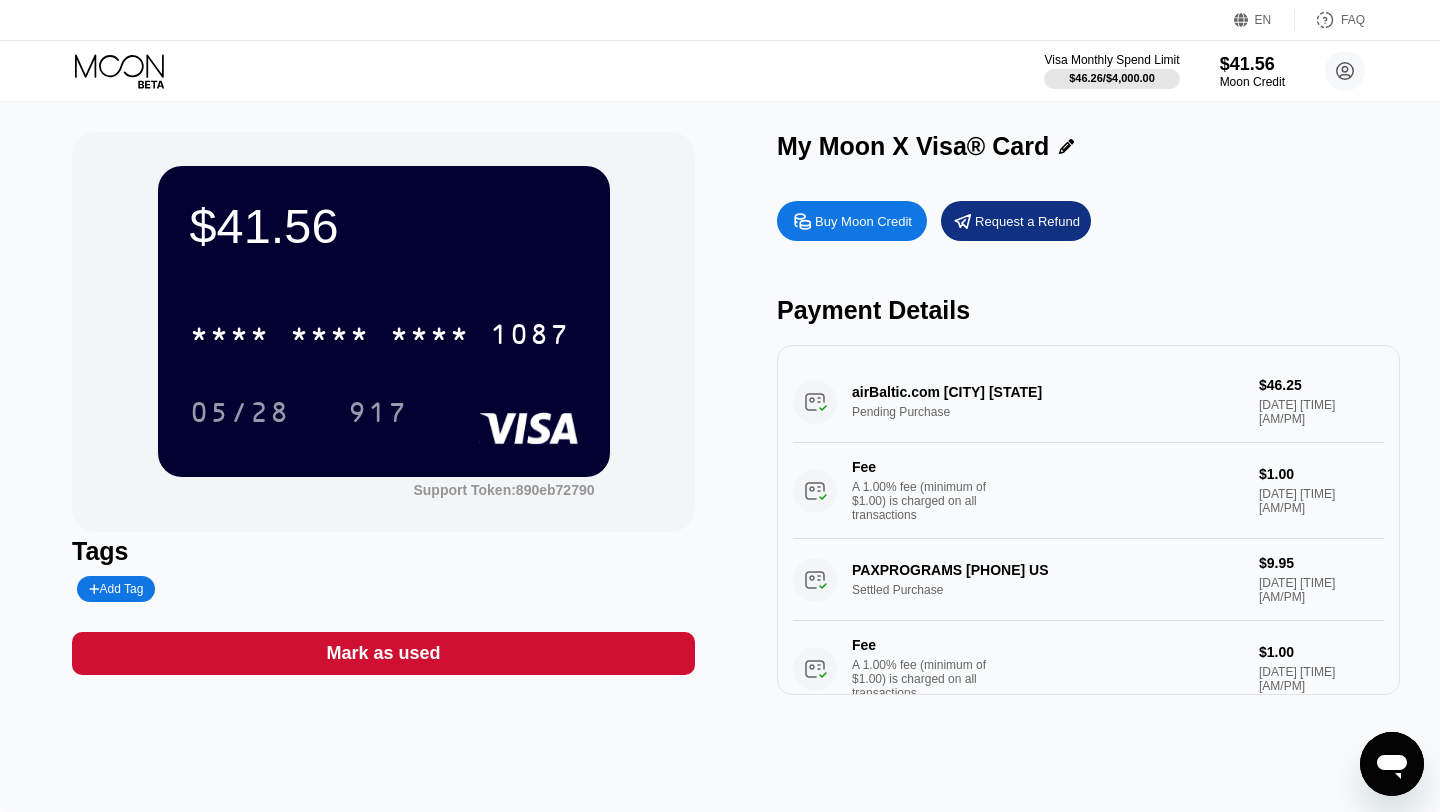 click on "My Moon X Visa® Card Buy Moon Credit Request a Refund Payment Details airBaltic.com            [CITY] [STATE] Pending Purchase $46.25 [DATE] [TIME] [AM/PM] Fee A 1.00% fee (minimum of $1.00) is charged on all transactions $1.00 [DATE] [TIME] [AM/PM] PAXPROGRAMS              [PHONE]   US Settled Purchase $9.95 [DATE] [TIME] [AM/PM] Fee A 1.00% fee (minimum of $1.00) is charged on all transactions $1.00 [DATE] [TIME] [AM/PM] GAMMA.APP                [PHONE]   US Settled Purchase $23.26 [DATE] [TIME] [AM/PM] Fee A 1.00% fee (minimum of $1.00) is charged on all transactions $1.00 [DATE] [TIME] [AM/PM] UBER *TRIP HELP.UBER.COM [CITY] [STATE] Settled Purchase $5.91 [DATE] [TIME] [AM/PM] Fee A 1.00% fee (minimum of $1.00) is charged on all transactions $1.00 [DATE] [TIME] [AM/PM] DB Vertrieb GmbH         [PHONE] DE Settled Purchase $21.78 [DATE] [TIME] [AM/PM] Fee A 1.00% fee (minimum of $1.00) is charged on all transactions $1.00 [DATE] [TIME] [AM/PM] WWW.AMAZON.DE            [PHONE]   LU $14.11 Fee" at bounding box center [1088, 413] 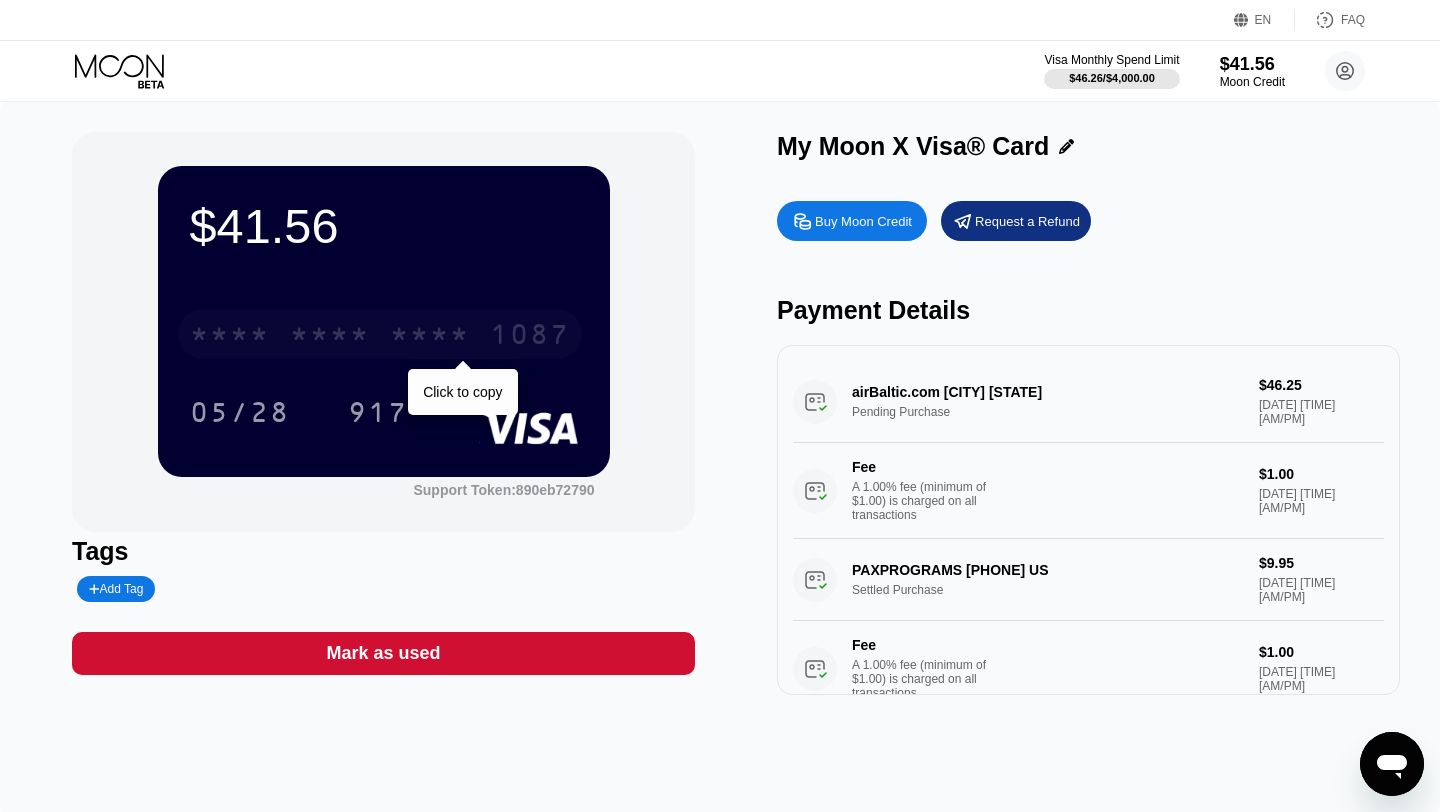 click on "* * * *" at bounding box center [430, 337] 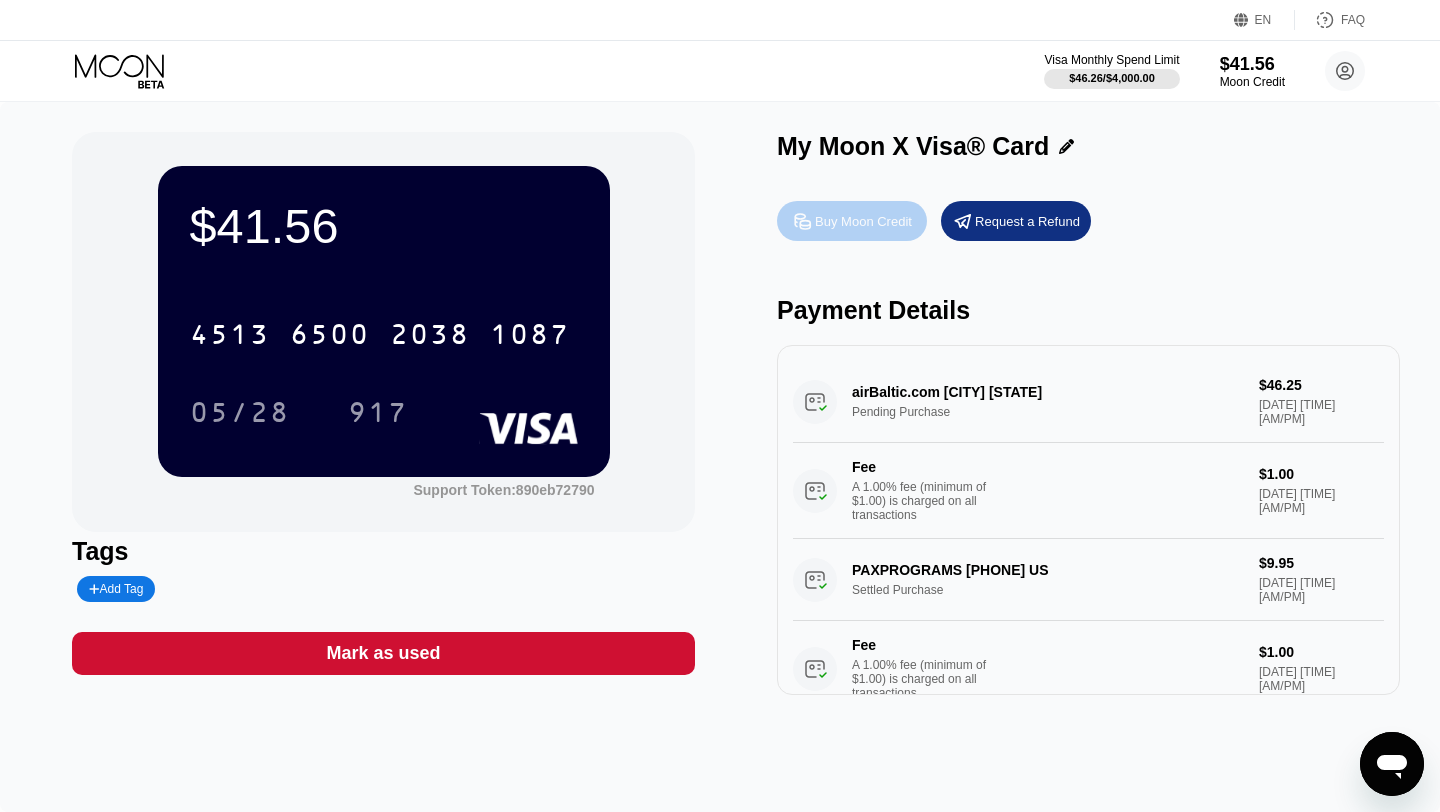 click on "Buy Moon Credit" at bounding box center [863, 221] 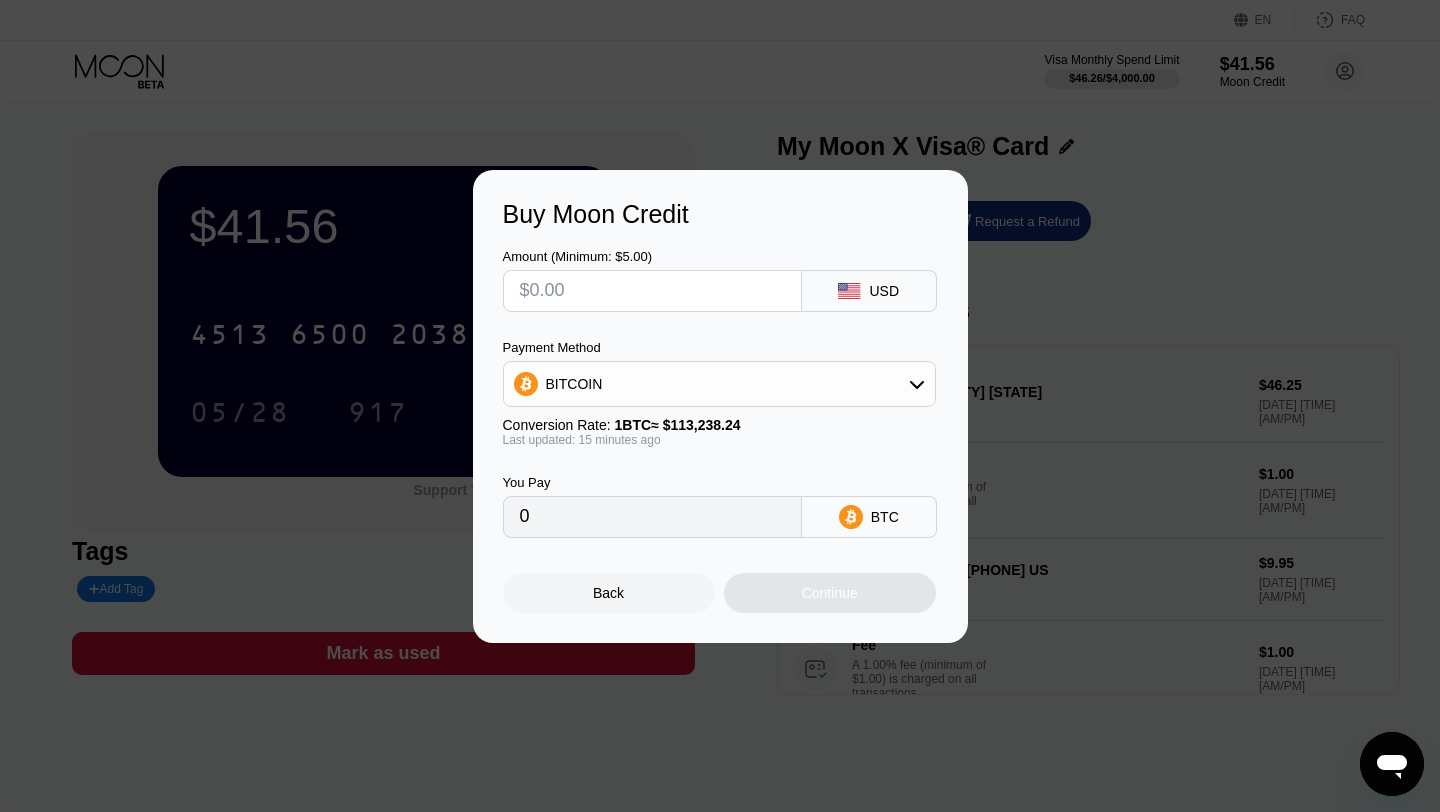 click at bounding box center (652, 291) 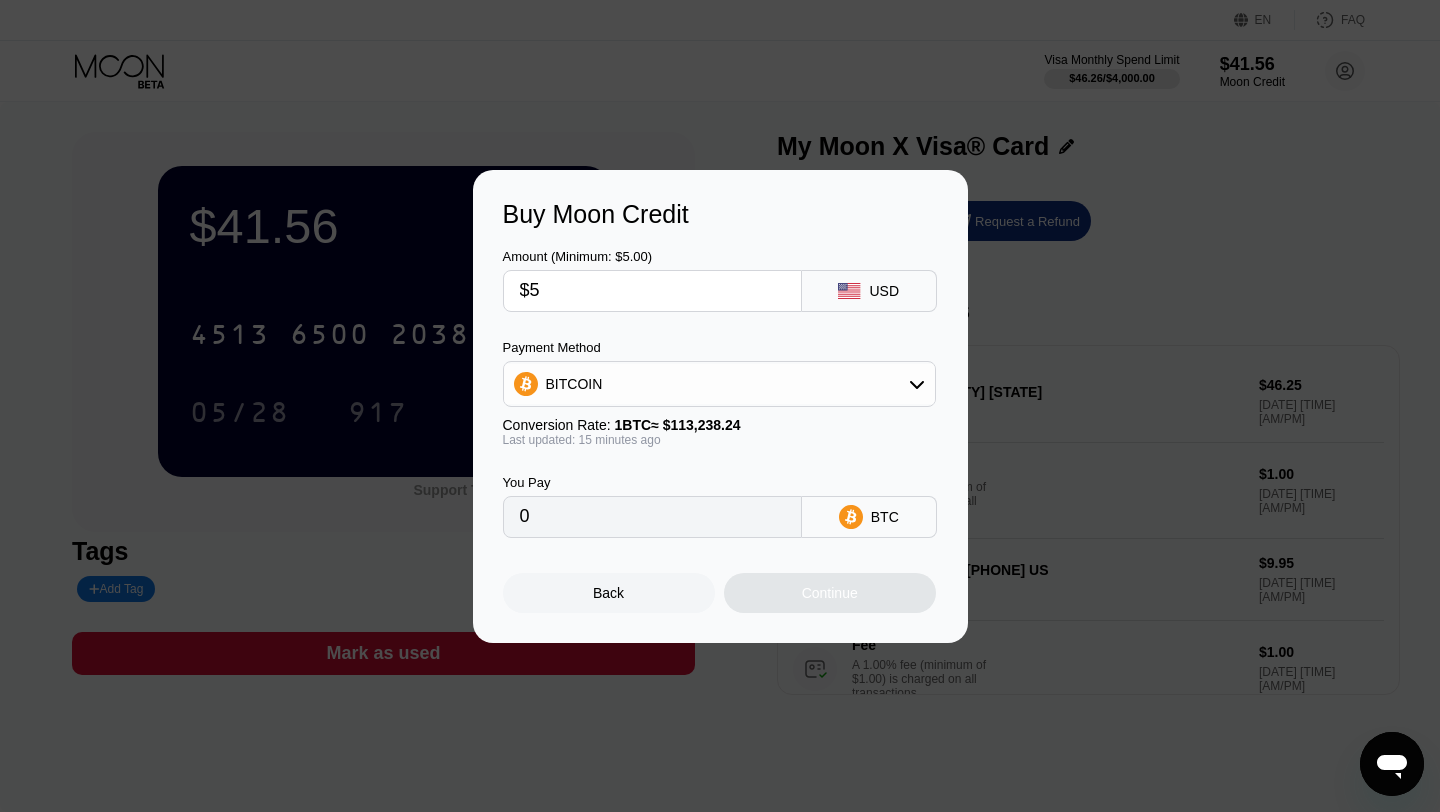 type on "0.00004409" 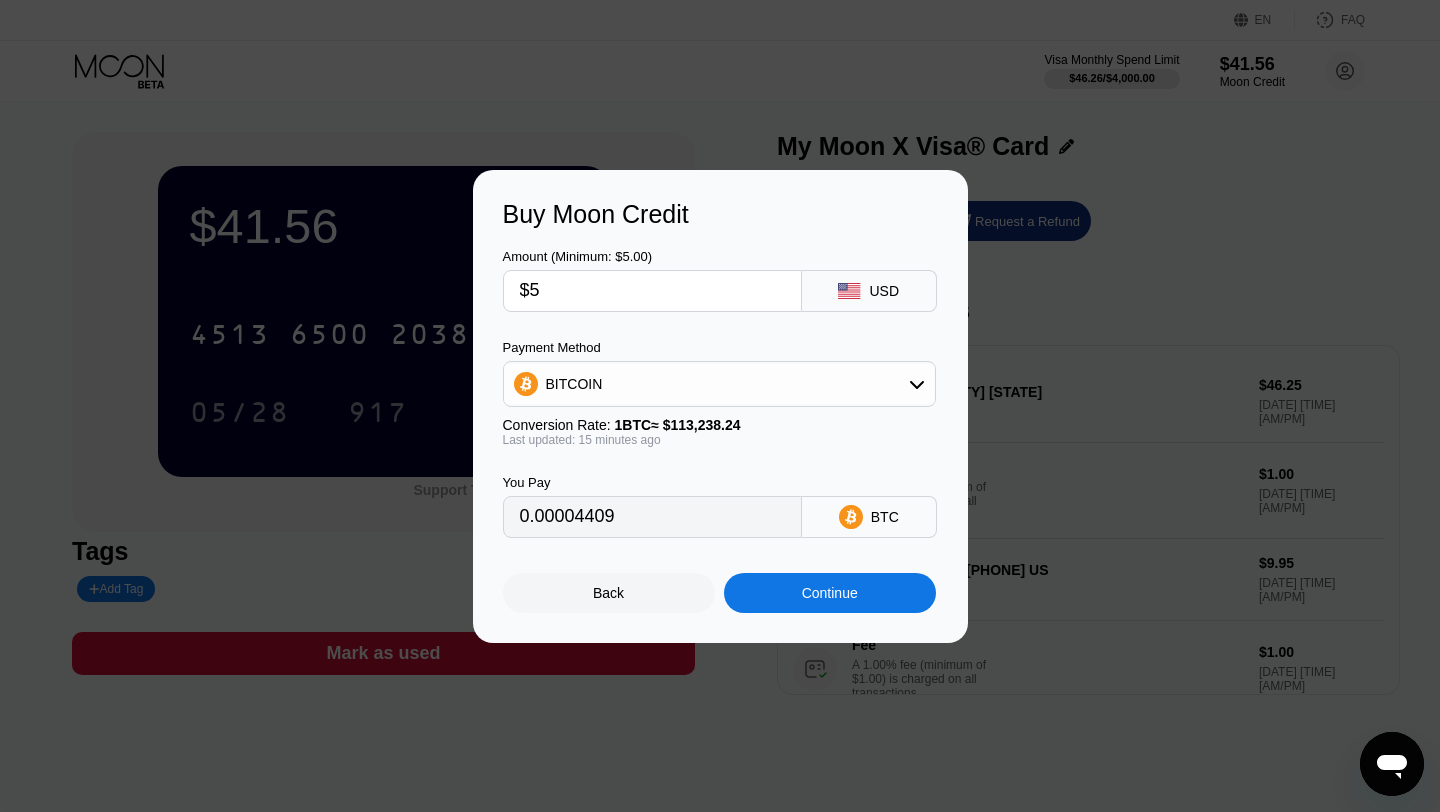 type on "$50" 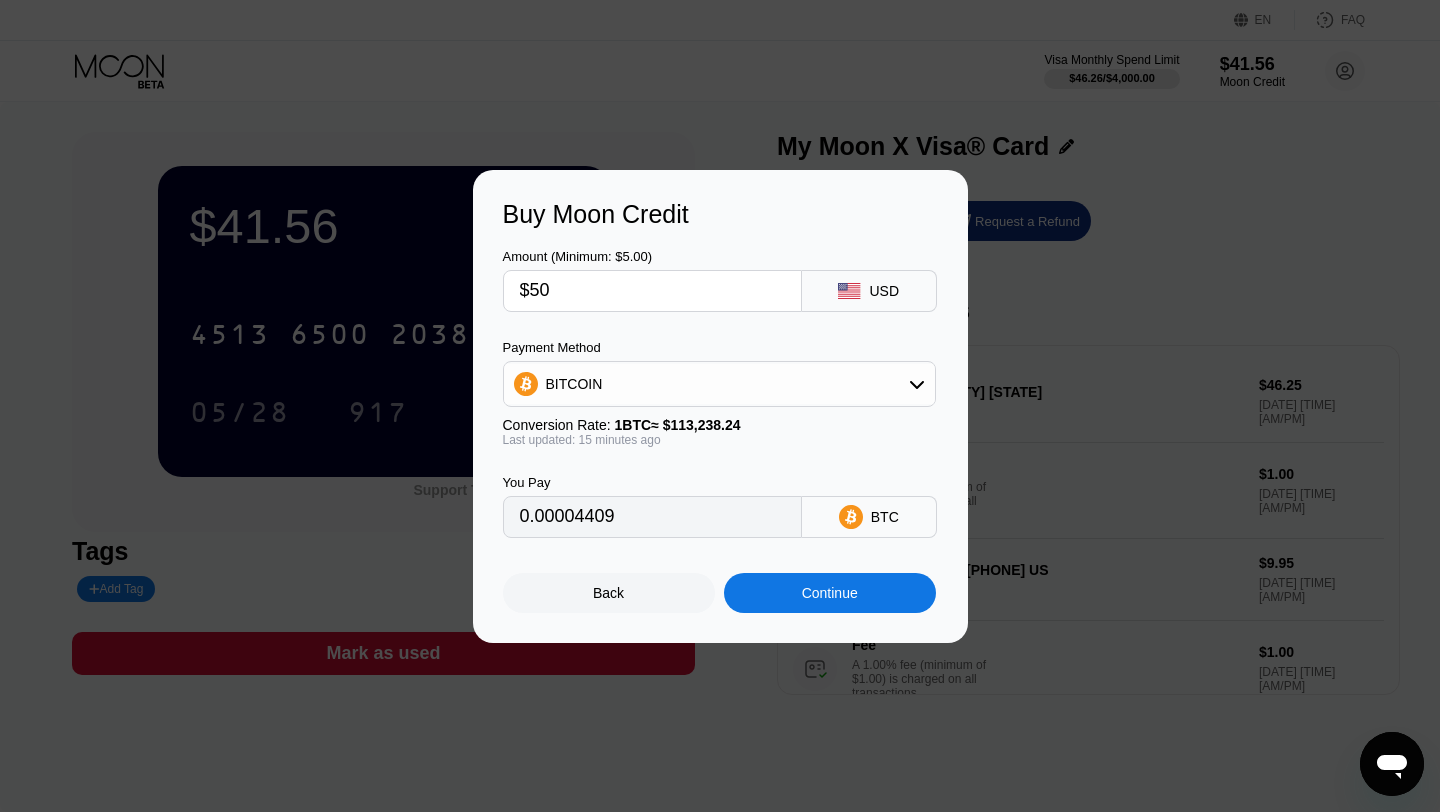 type on "0.00044086" 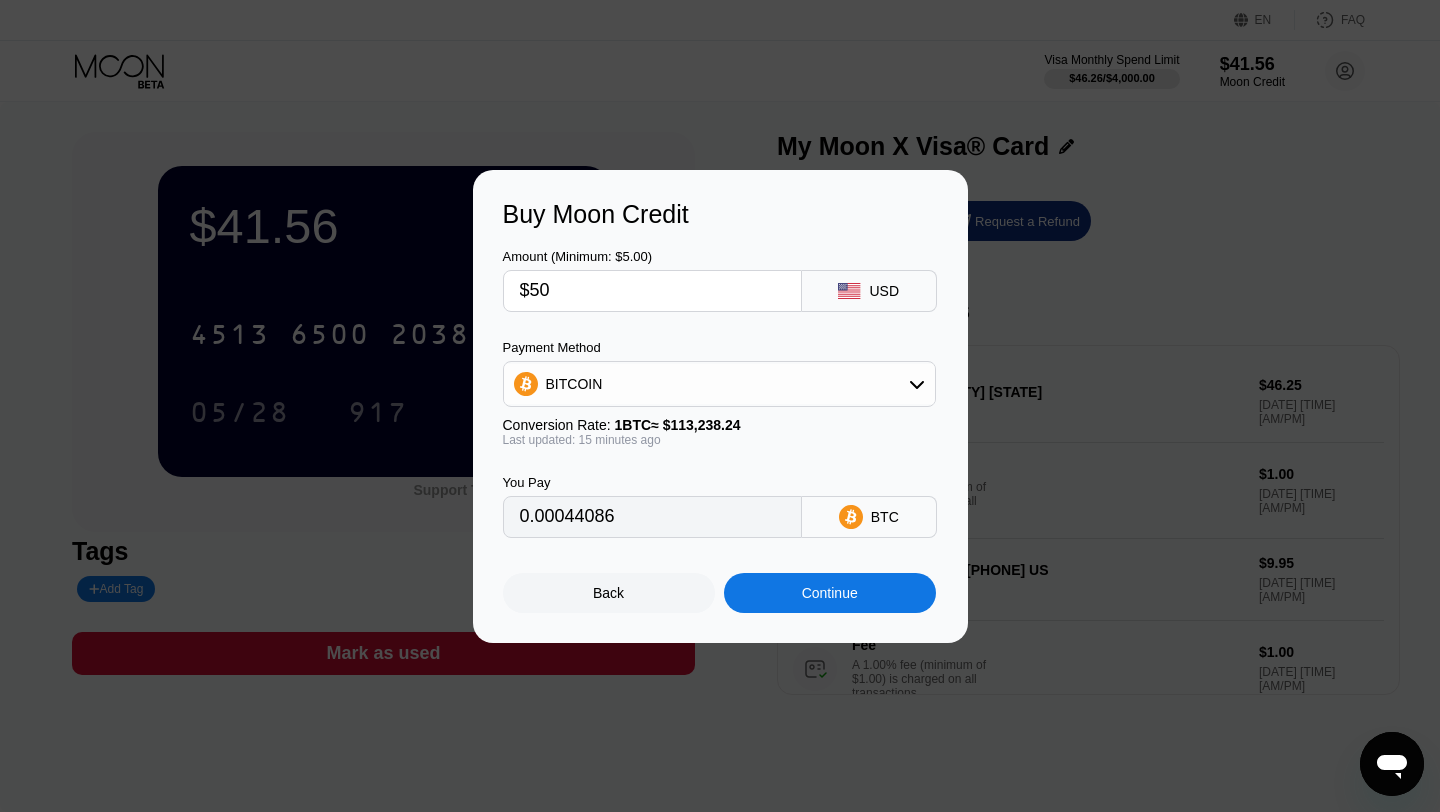 type on "$50" 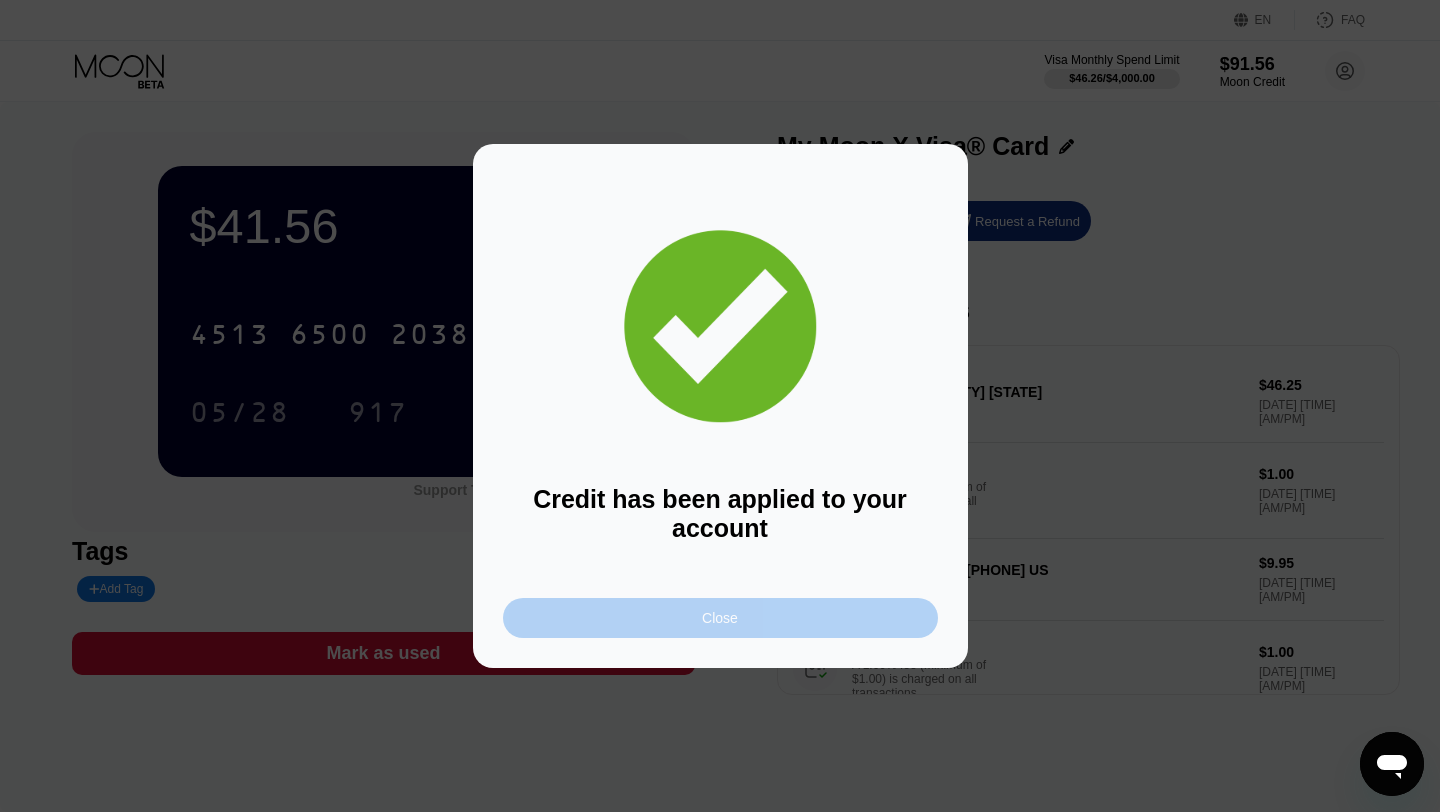 click on "Close" at bounding box center (720, 618) 